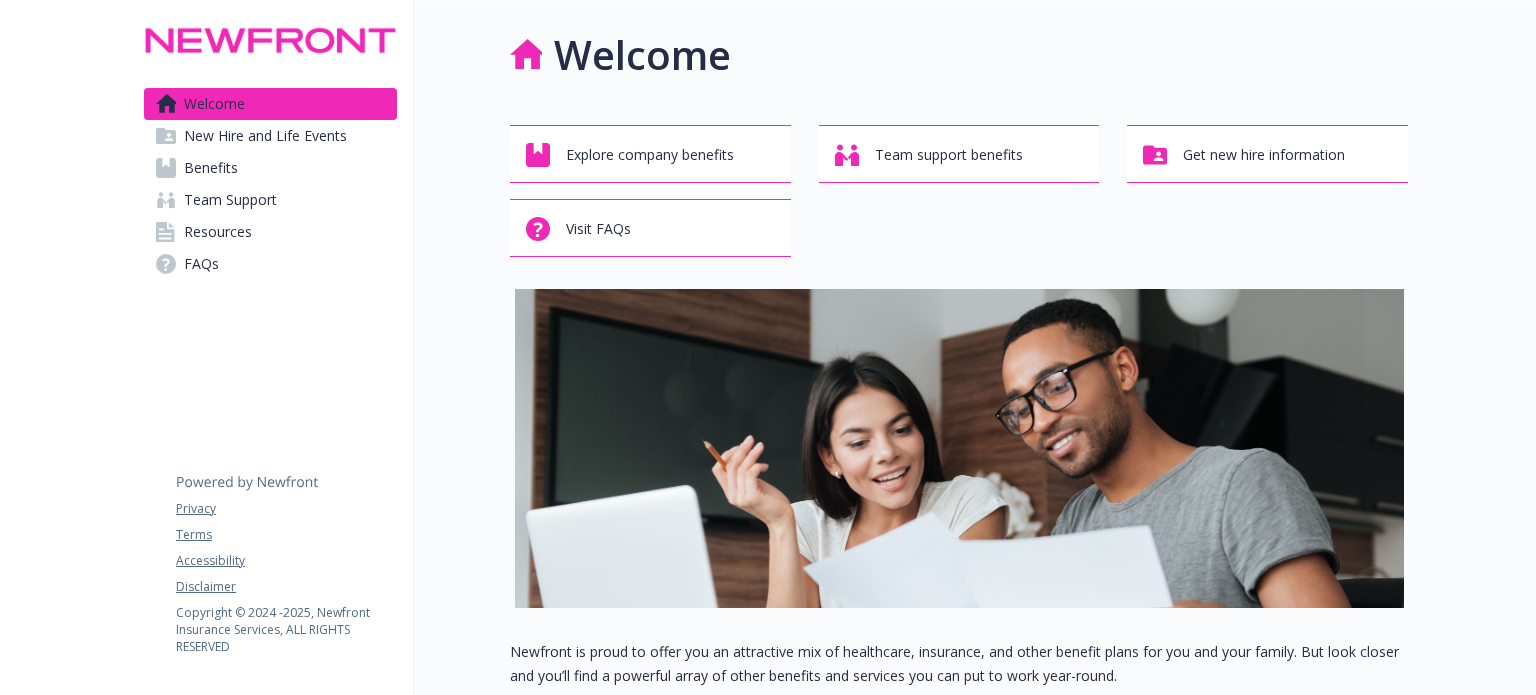scroll, scrollTop: 0, scrollLeft: 0, axis: both 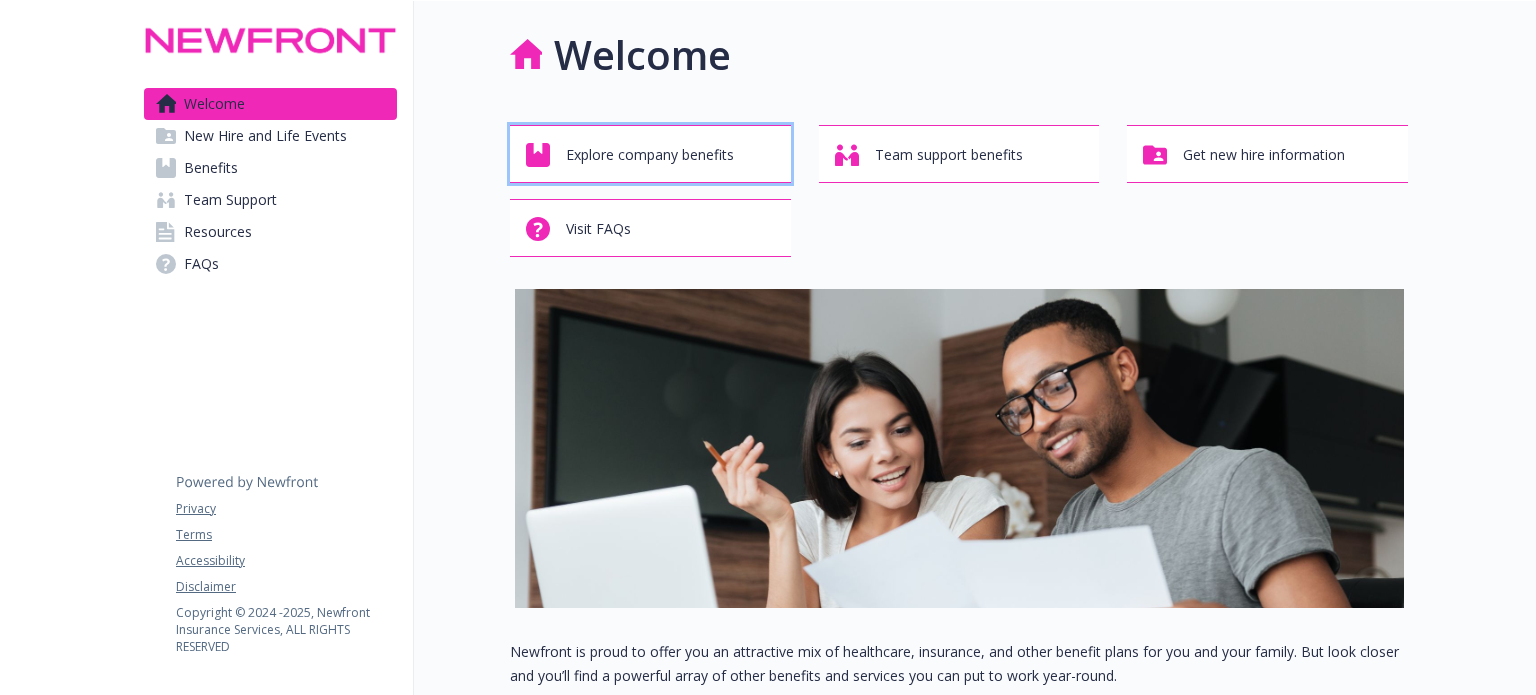 click on "Explore company benefits" at bounding box center [650, 155] 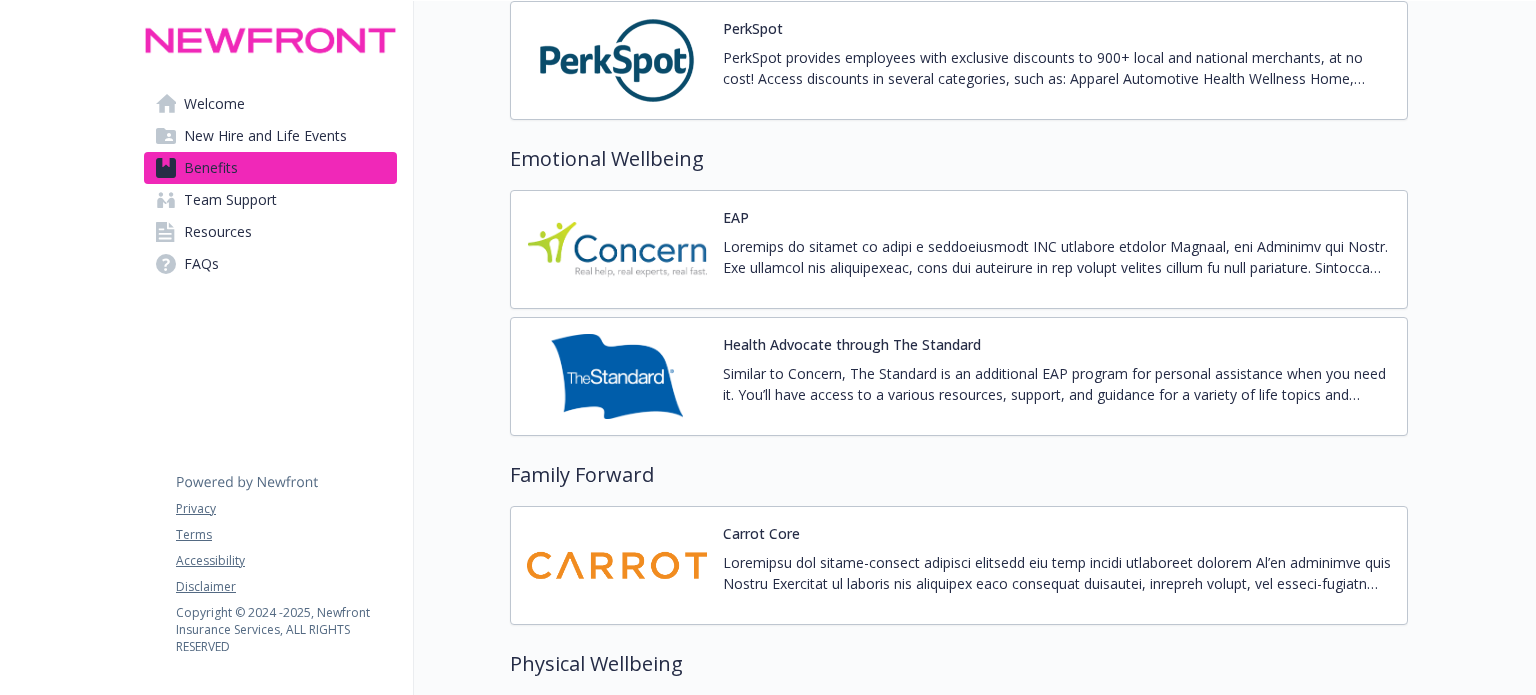 click at bounding box center [1057, 257] 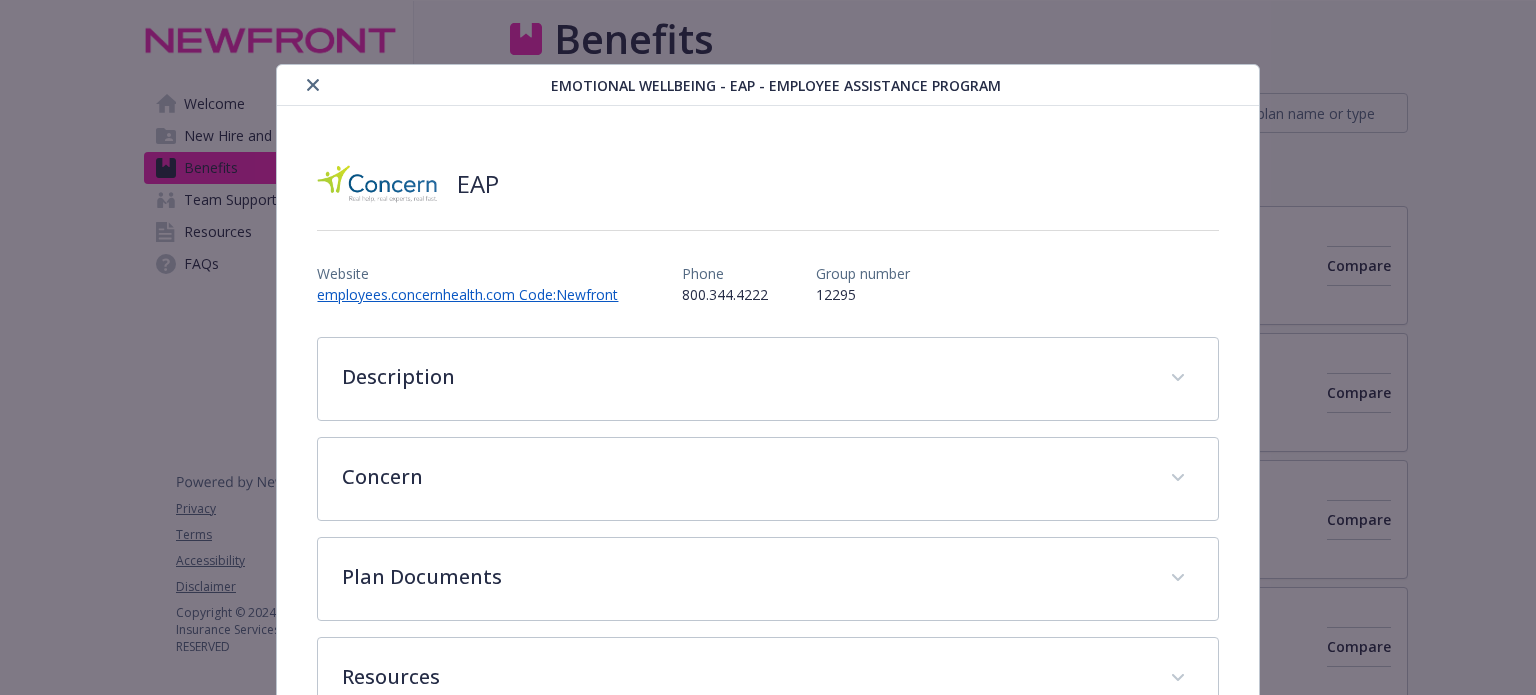 scroll, scrollTop: 4400, scrollLeft: 0, axis: vertical 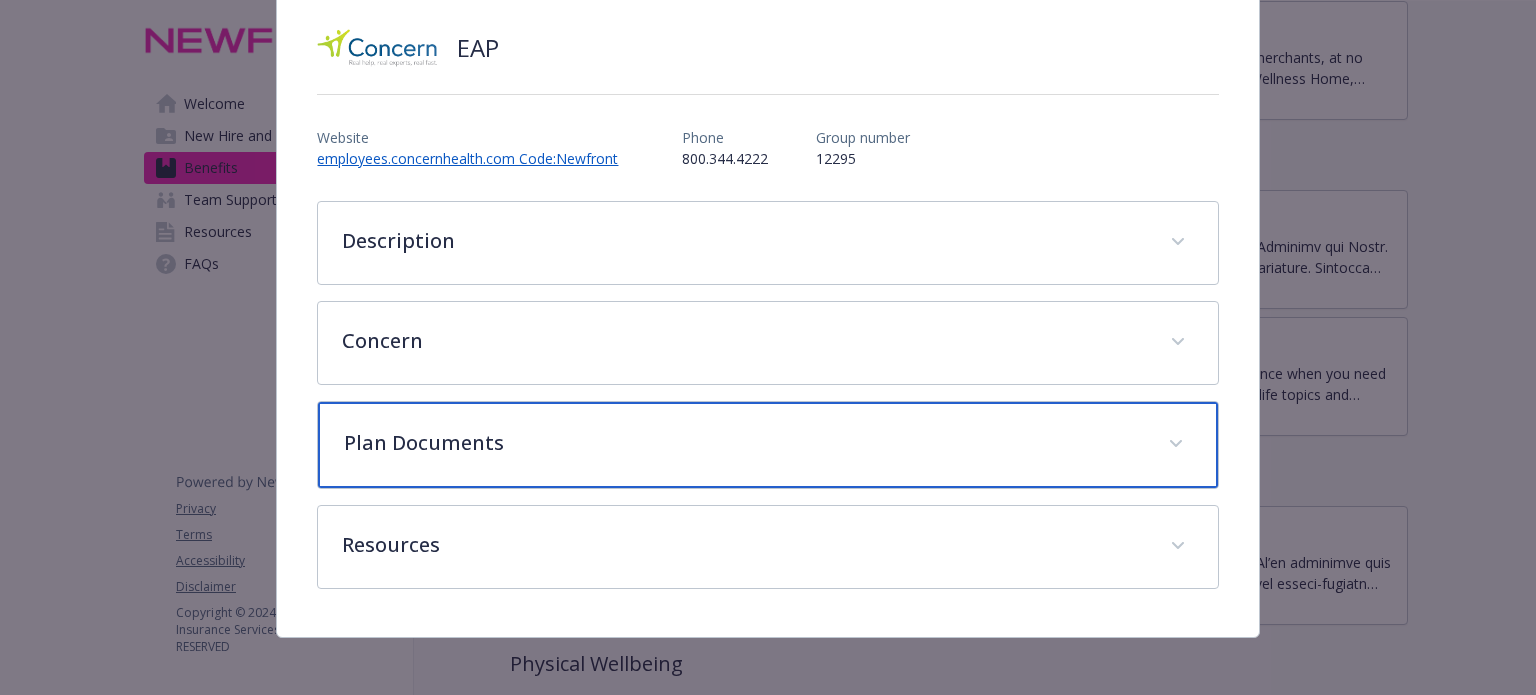click 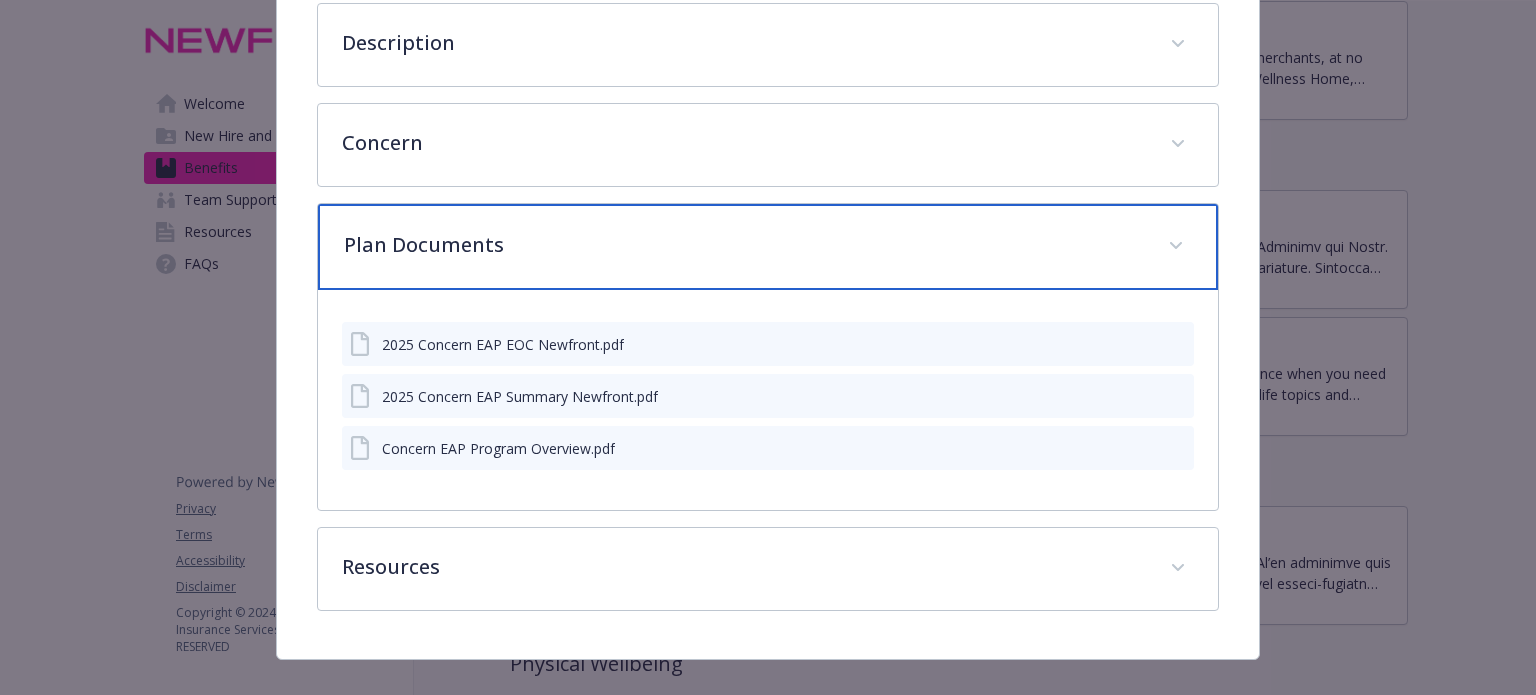 scroll, scrollTop: 336, scrollLeft: 0, axis: vertical 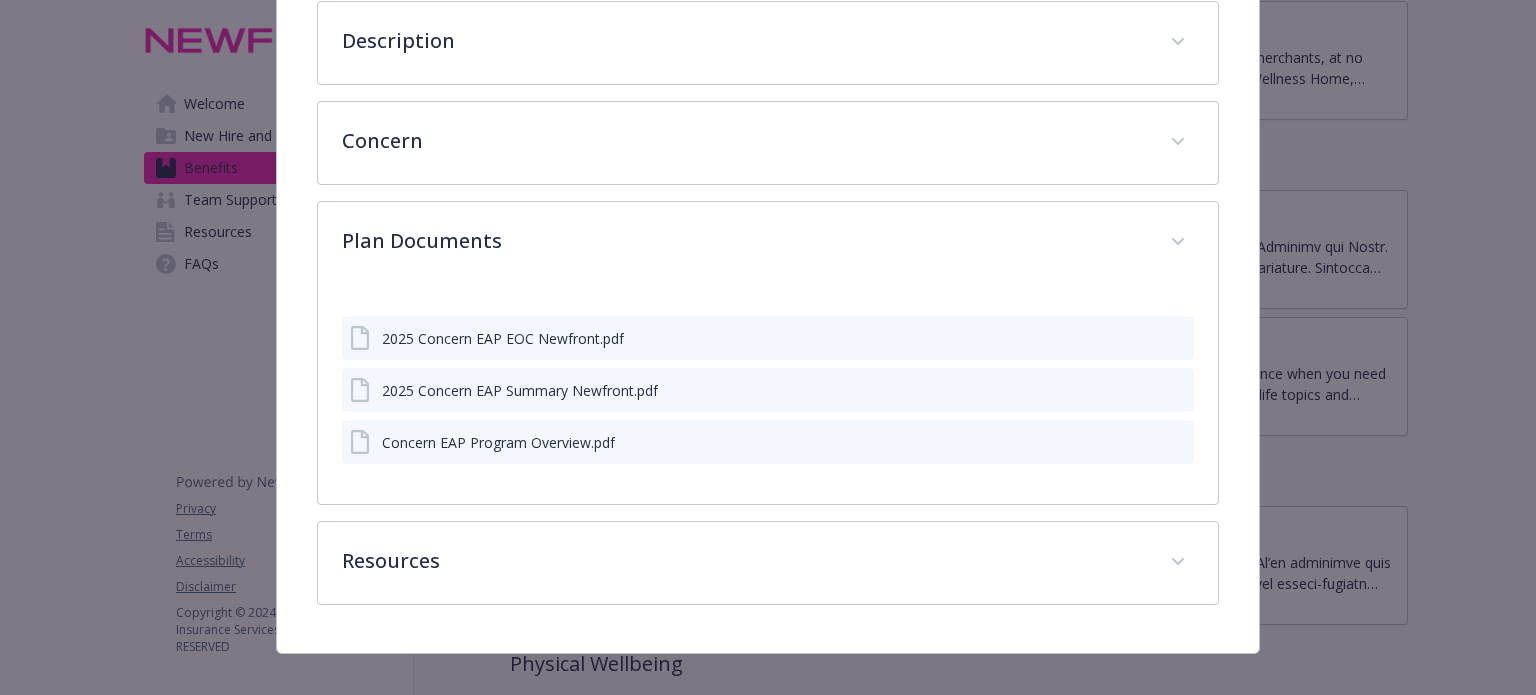 click 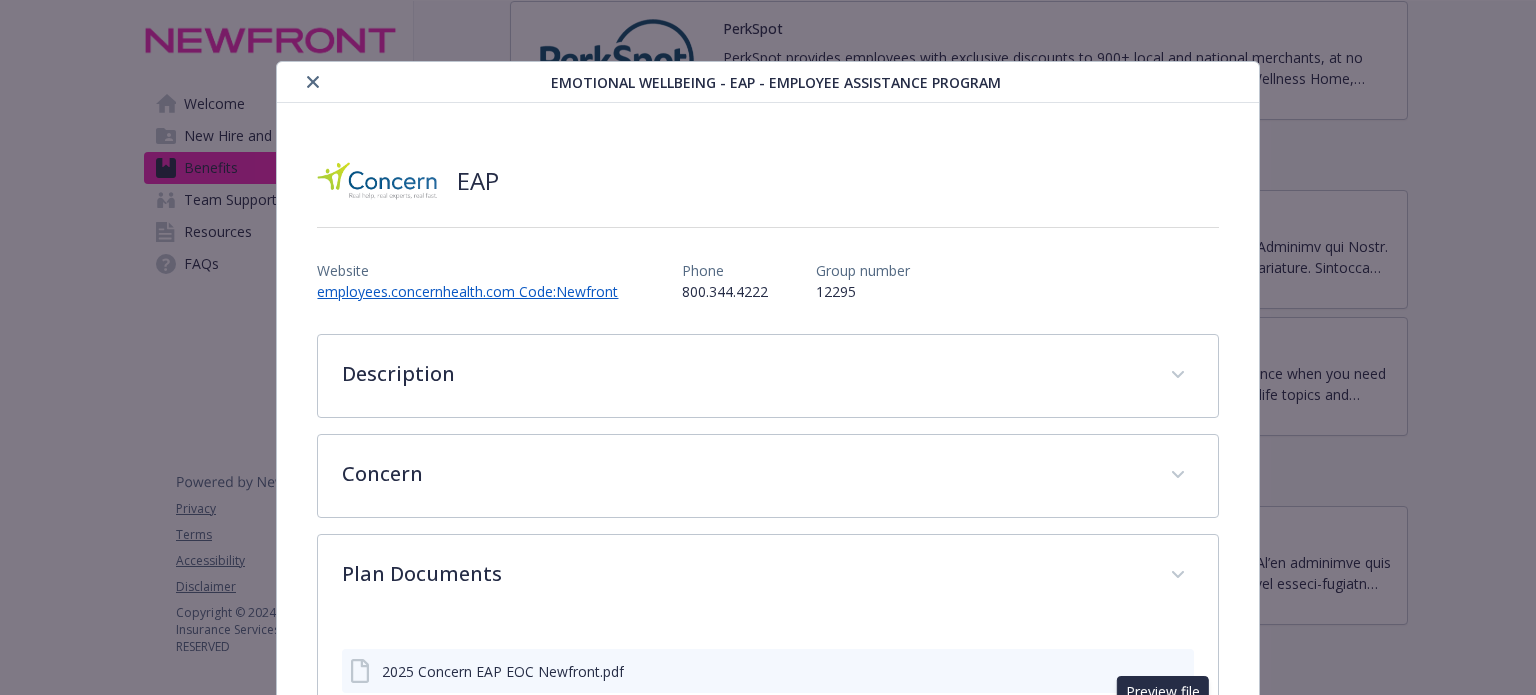 scroll, scrollTop: 0, scrollLeft: 0, axis: both 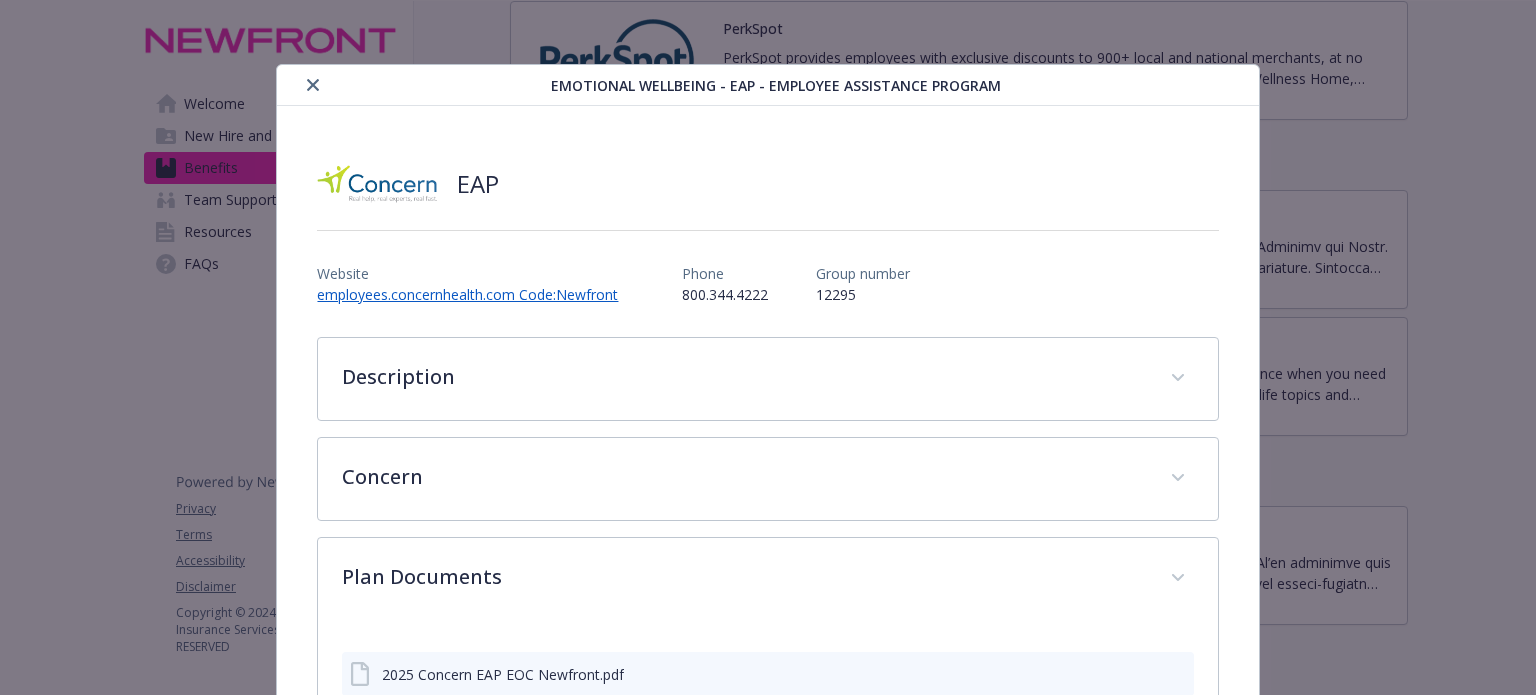 click 